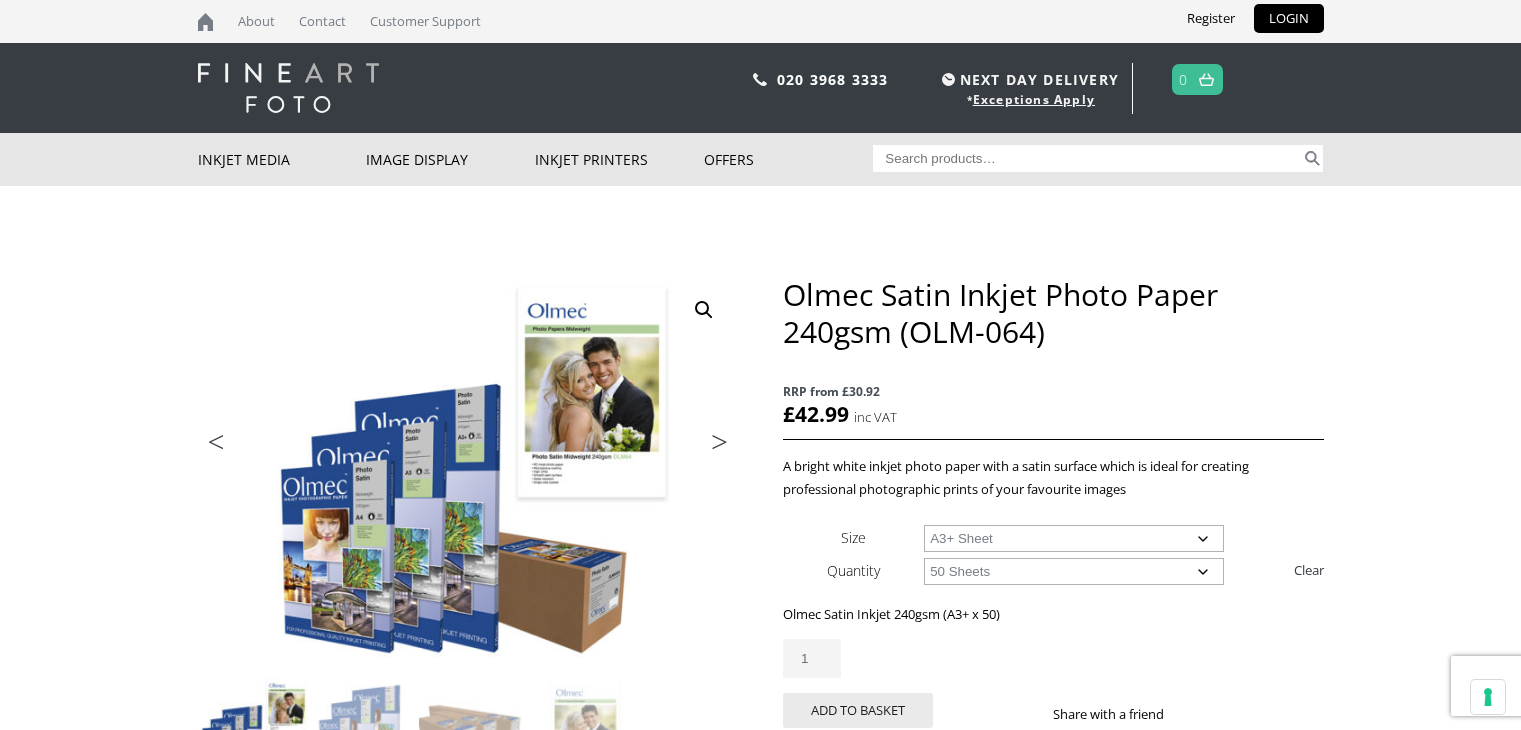 select on "a3-sheet-2" 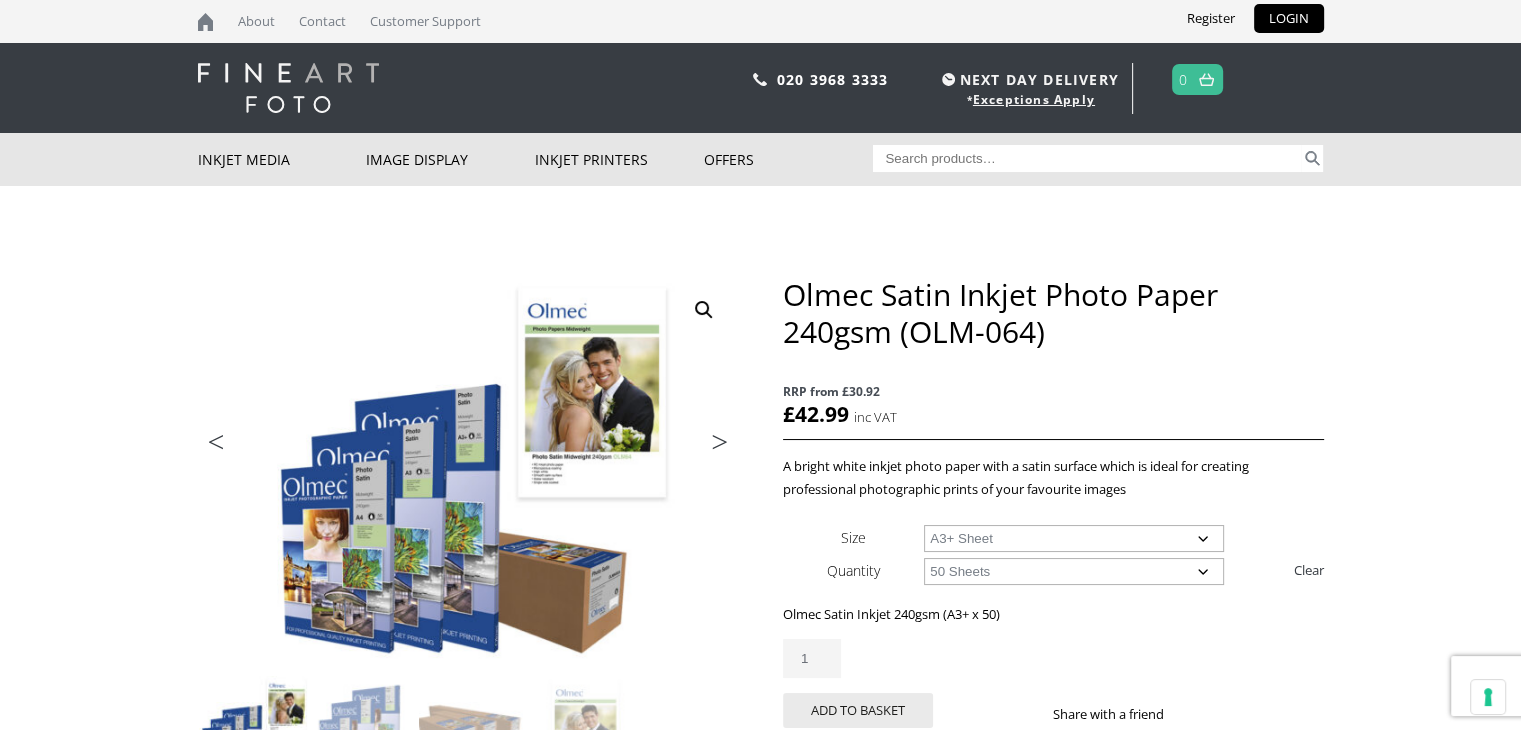 scroll, scrollTop: 0, scrollLeft: 0, axis: both 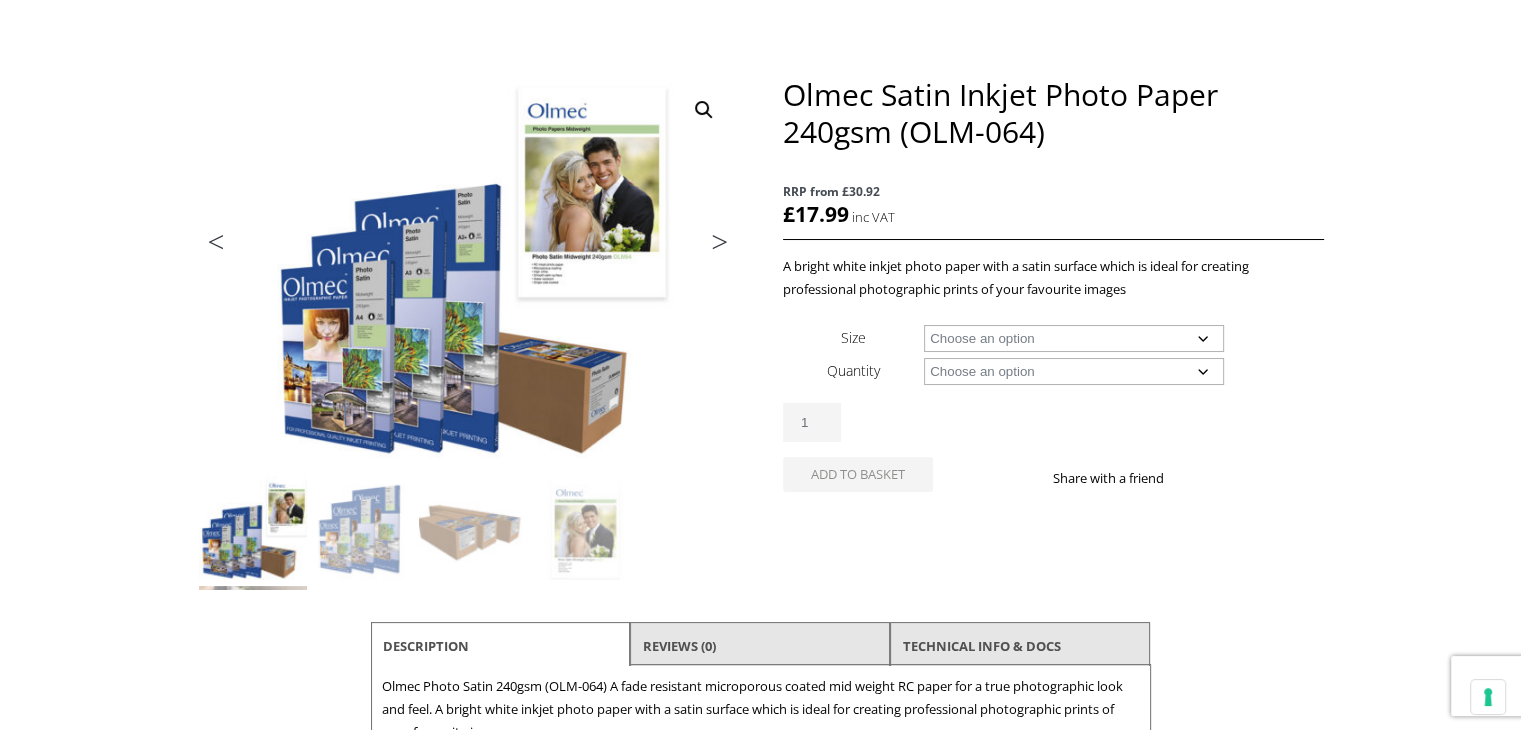 click on "Choose an option A4 Sheet A3 Sheet A3+ Sheet A2 Sheet 17" Wide Roll 24" Wide Roll 44" Wide Roll" 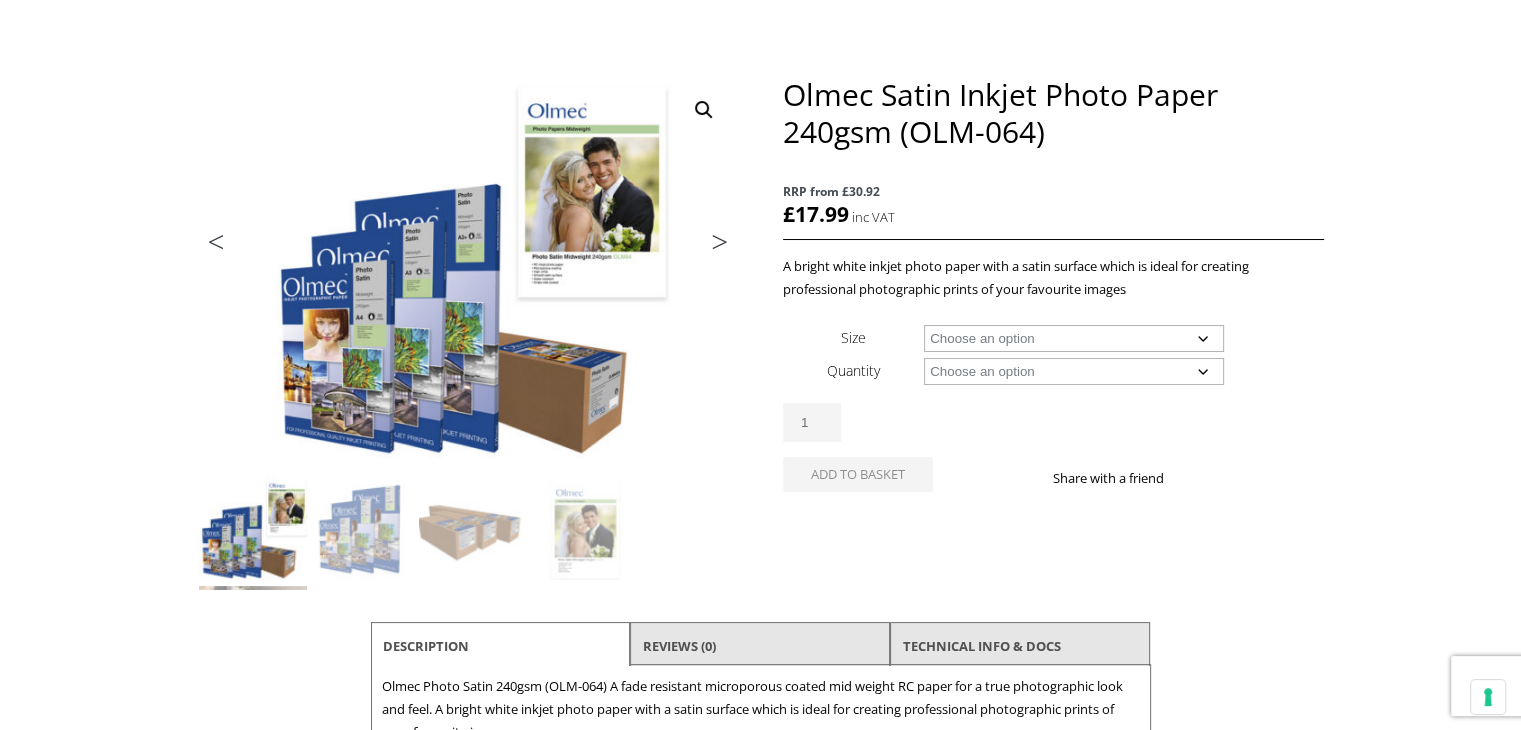scroll, scrollTop: 0, scrollLeft: 0, axis: both 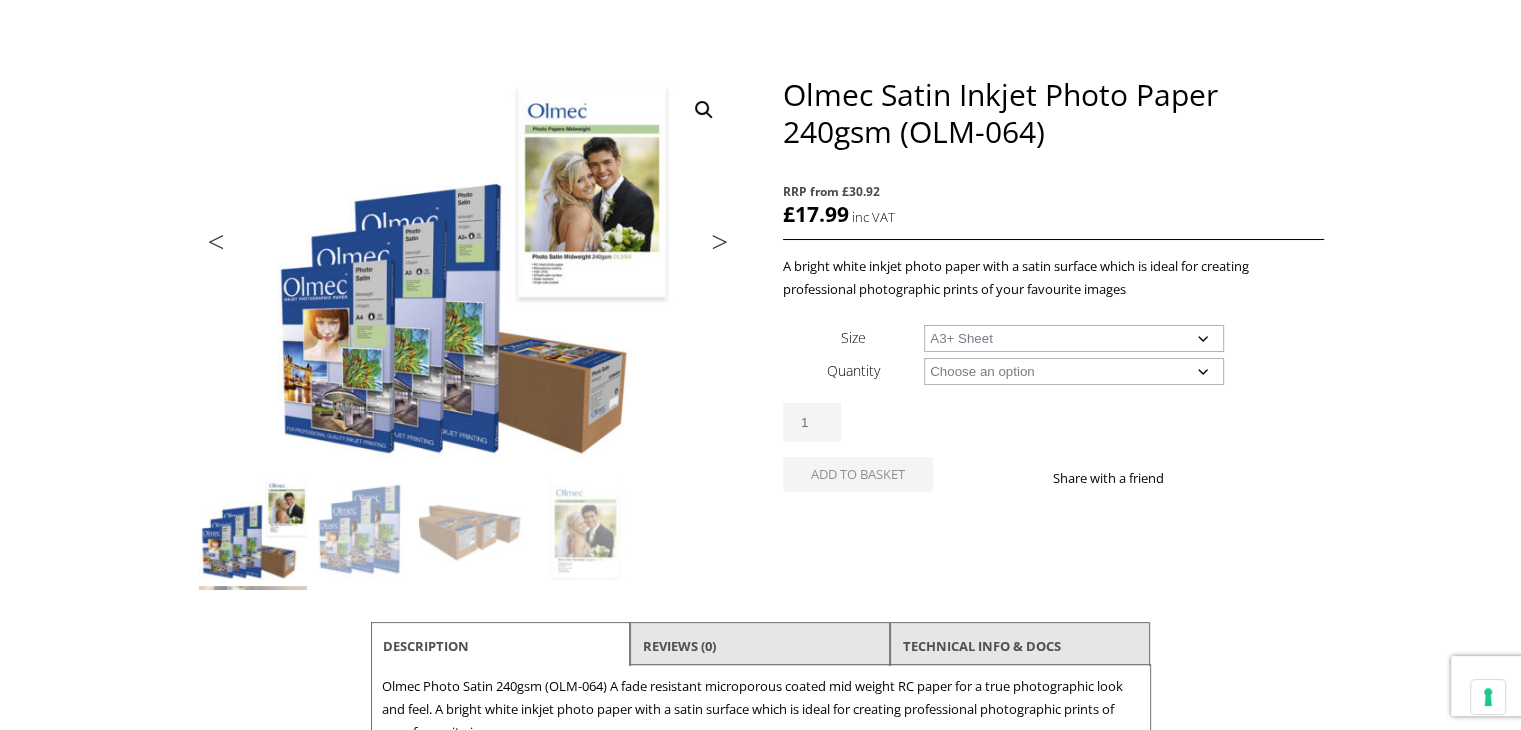 click on "Choose an option A4 Sheet A3 Sheet A3+ Sheet A2 Sheet 17" Wide Roll 24" Wide Roll 44" Wide Roll" 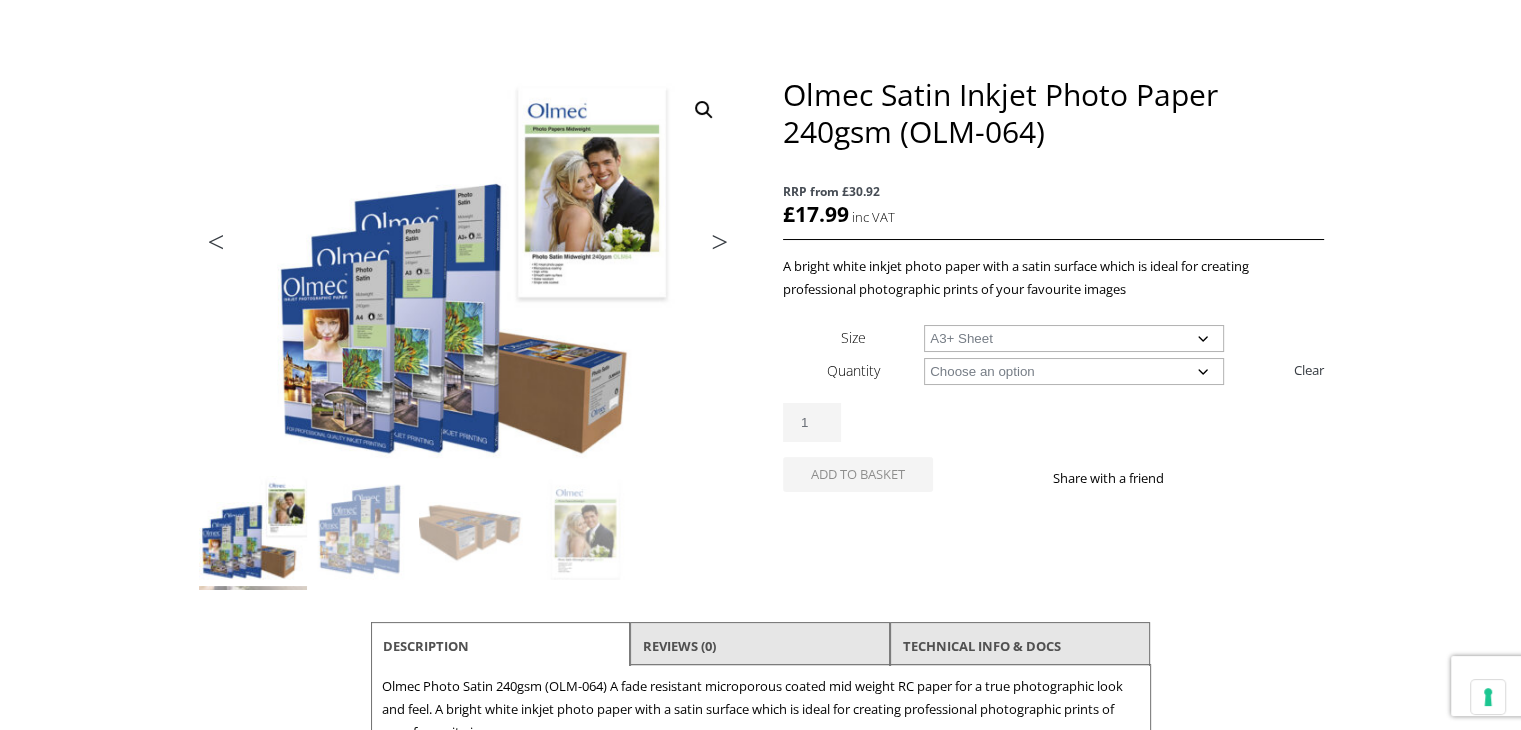 click on "Choose an option 50 Sheets" 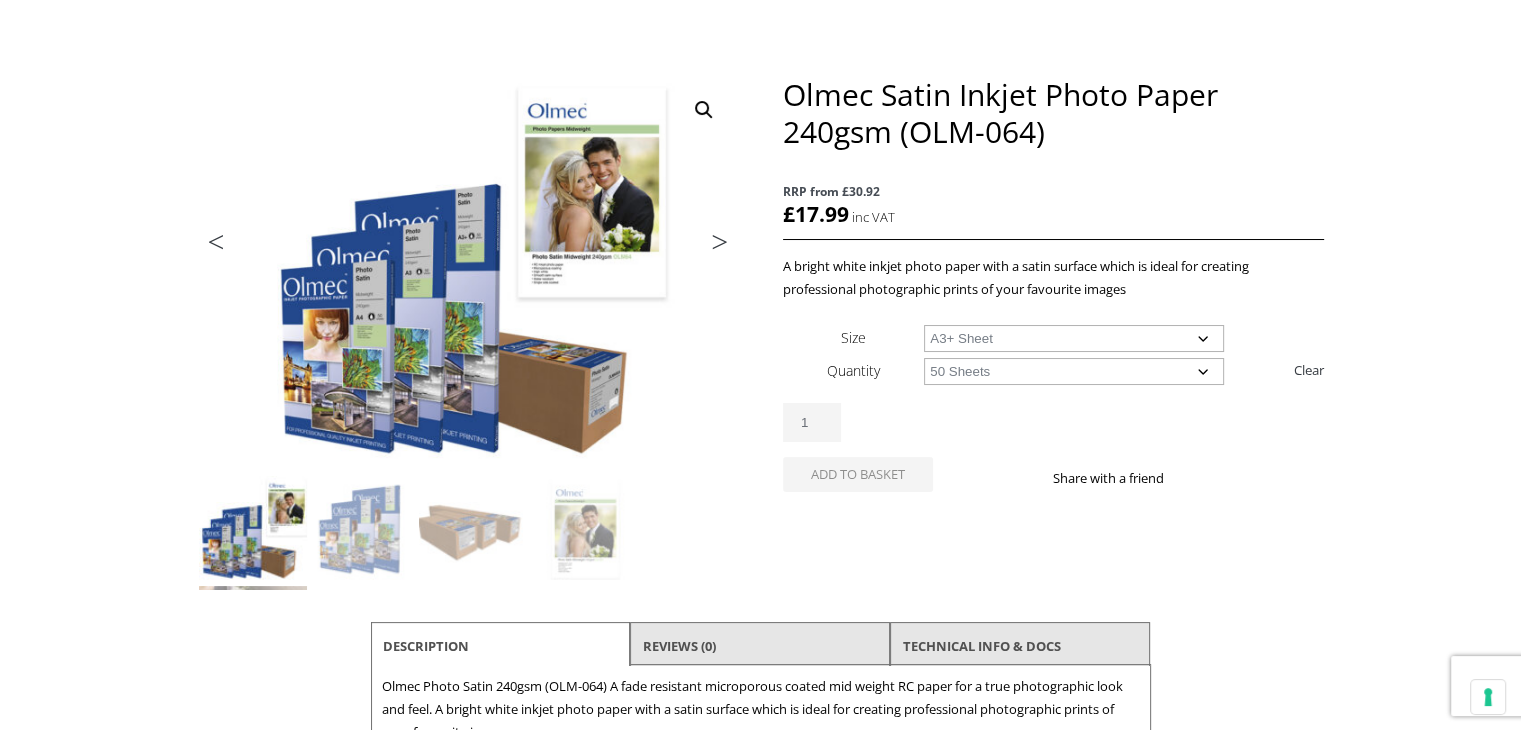click on "Choose an option 50 Sheets" 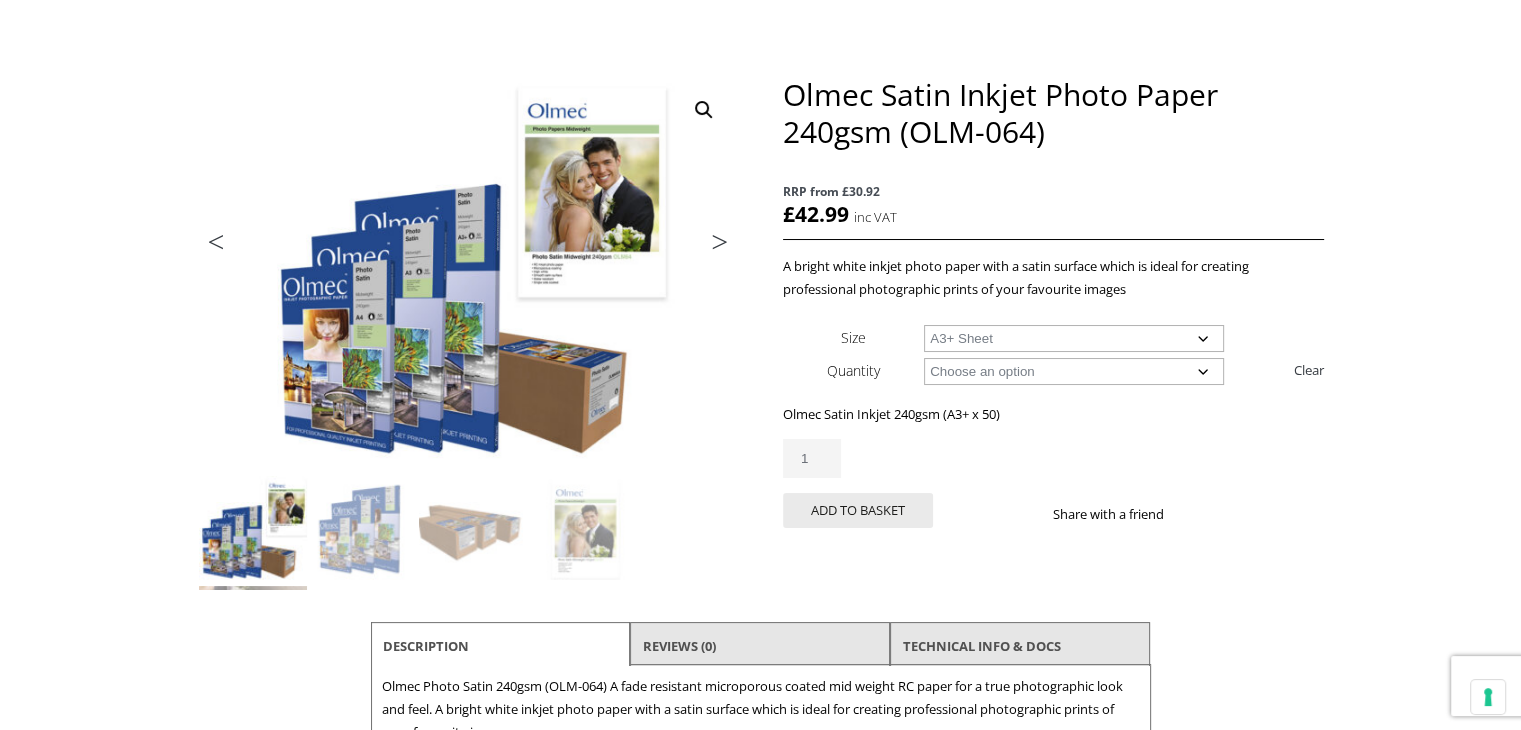 click on "NEXT DAY DELIVERY
*  Exceptions Apply
About
Contact
Customer Support
Register LOGIN
020 3968 3333
NEXT DAY DELIVERY
*  Exceptions Apply
0
CLOSE
Inkjet Media Inkjet Fine Art Paper Inkjet Photo Paper Sample Packs Inkjet Canvas Inkjet Wall Covering Inkjet Cards Inkjet Film Eco Solvent Media Image Display Trial Kits Tools and Accessories Photo Panels Photo Books, Albums and Portfolios" at bounding box center [760, 165] 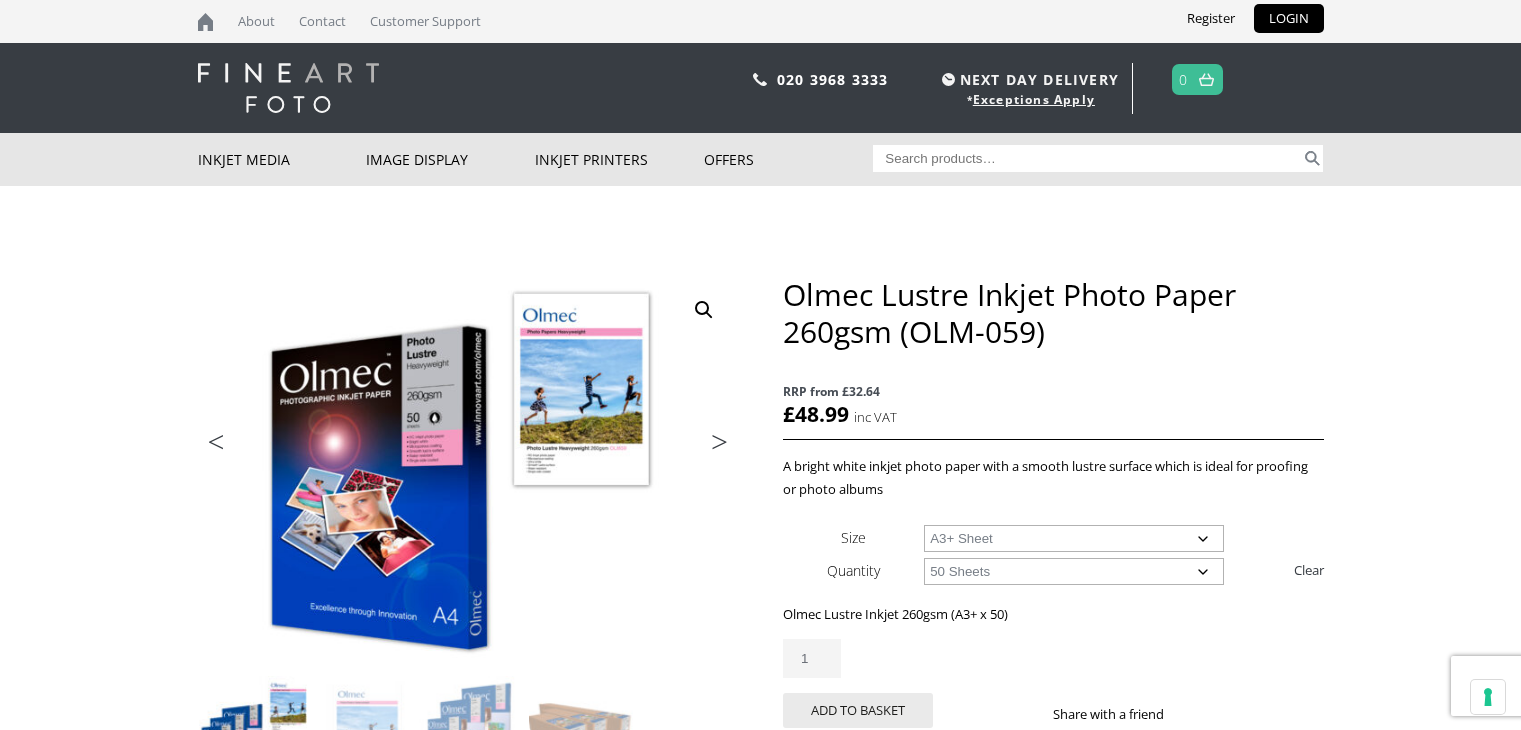 select on "a3-sheet-2" 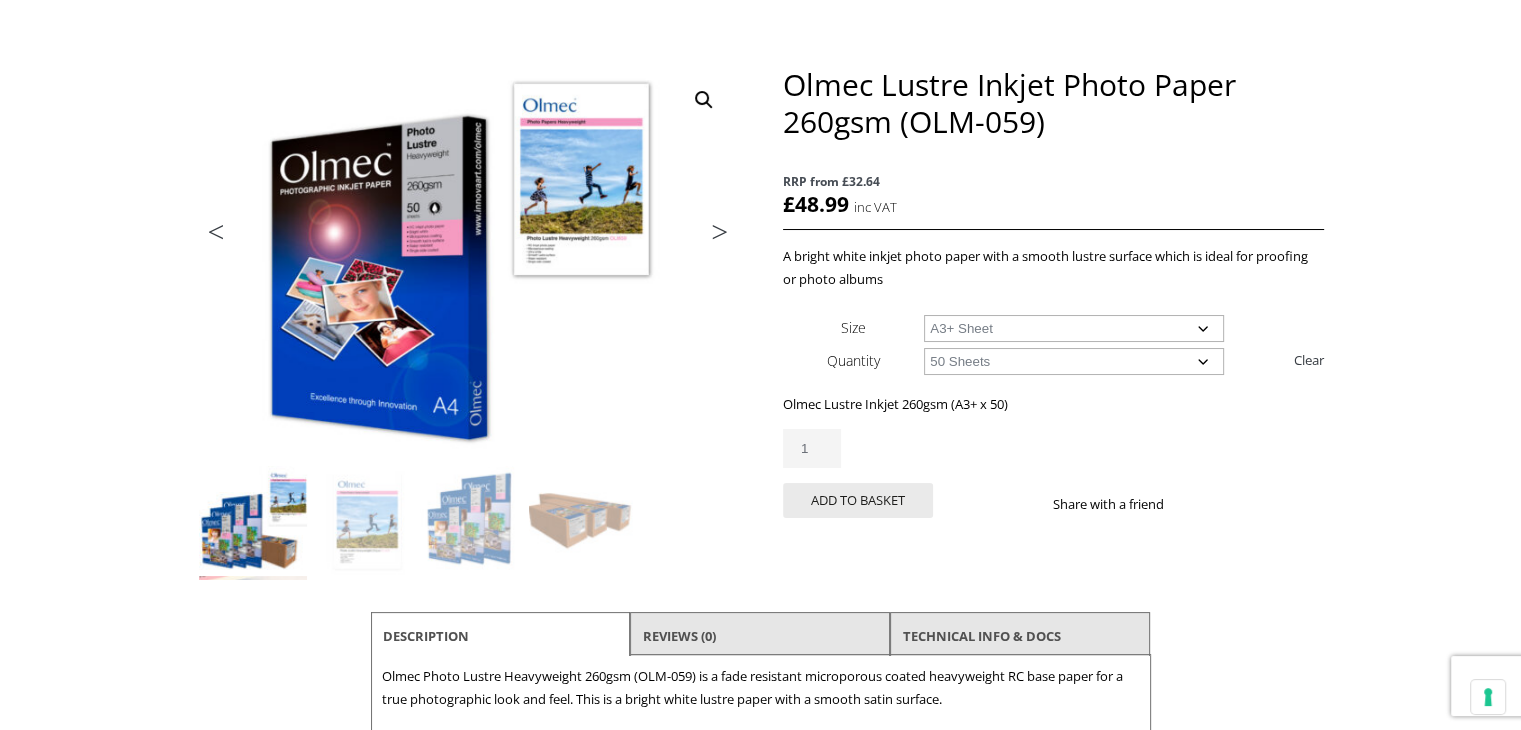 scroll, scrollTop: 0, scrollLeft: 0, axis: both 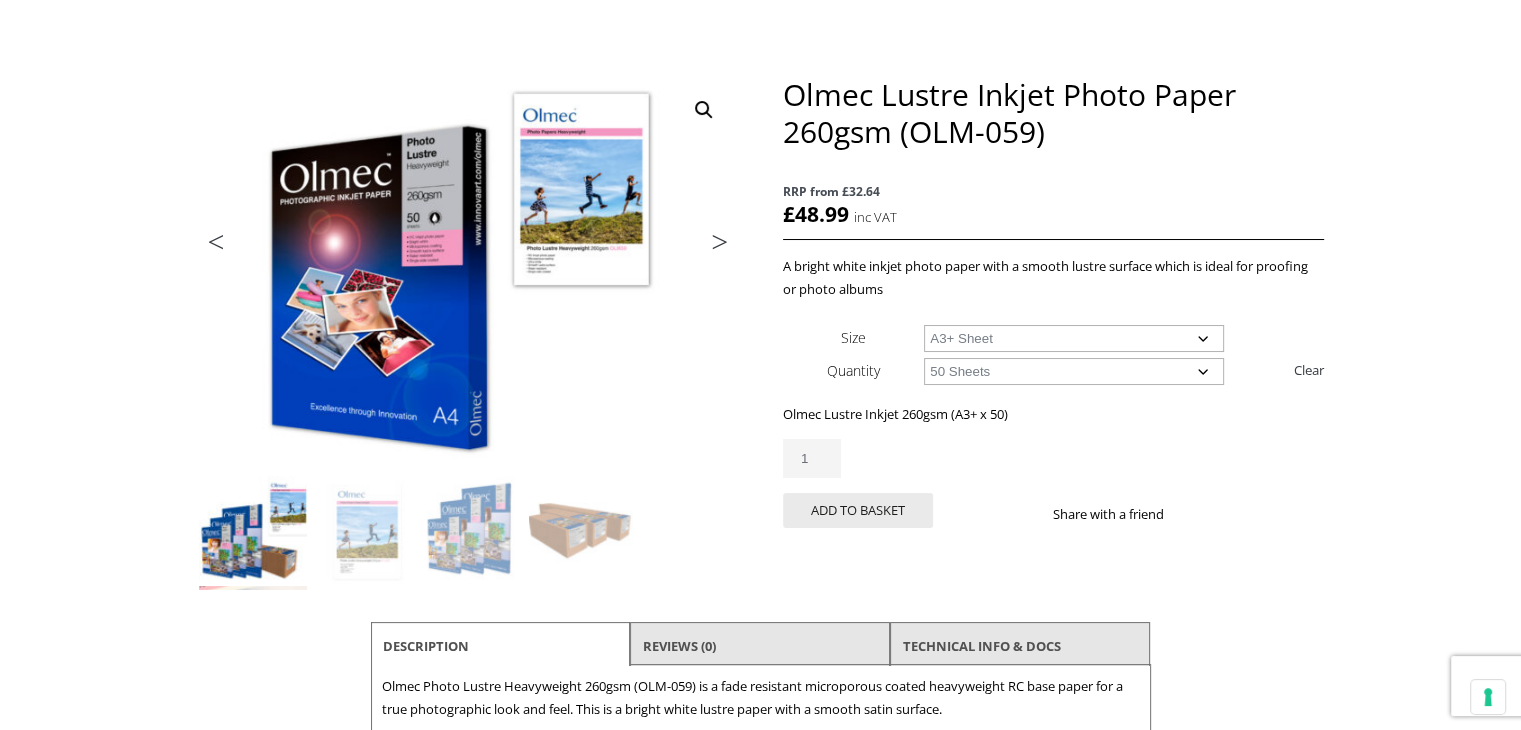 click on "RRP from £32.64" at bounding box center [1053, 191] 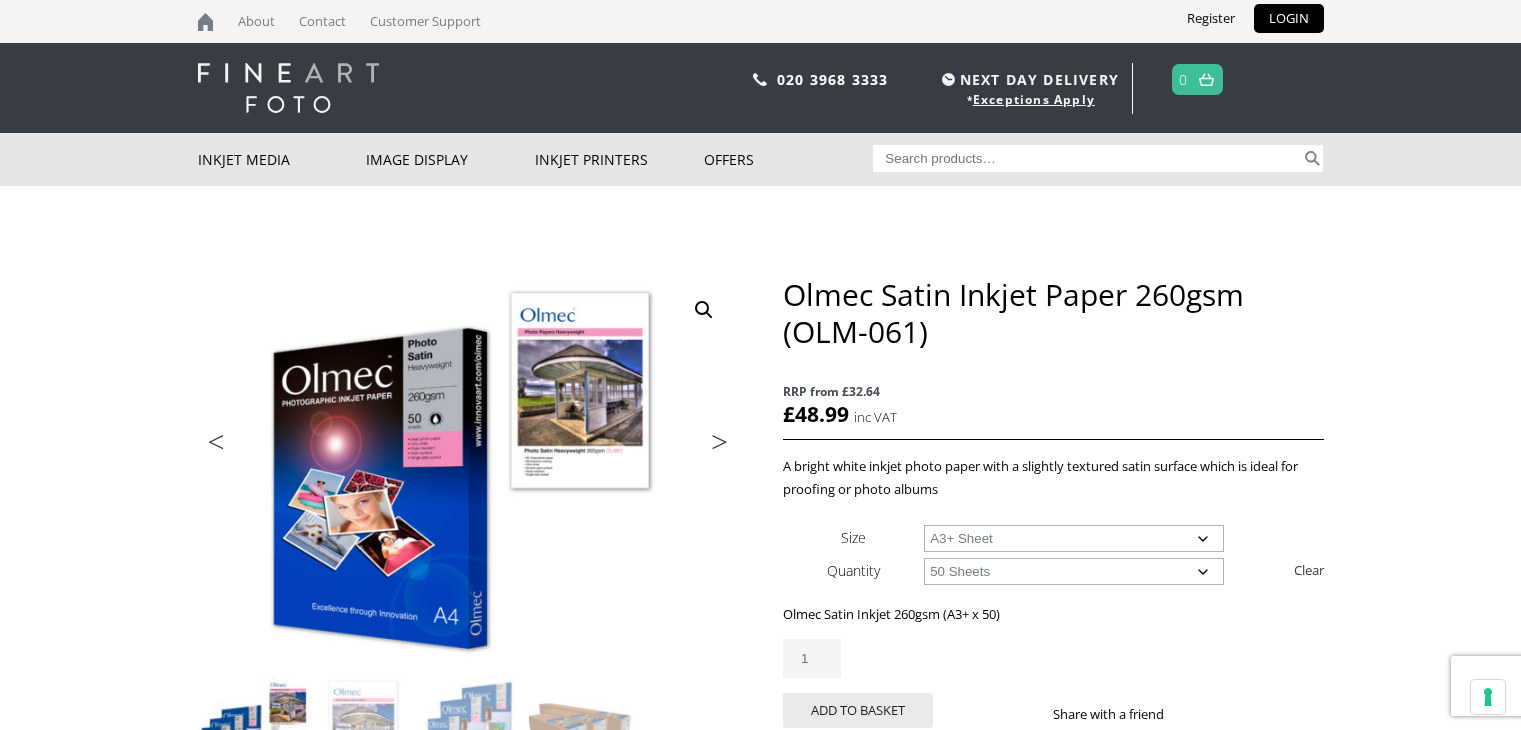 select on "a3-sheet-2" 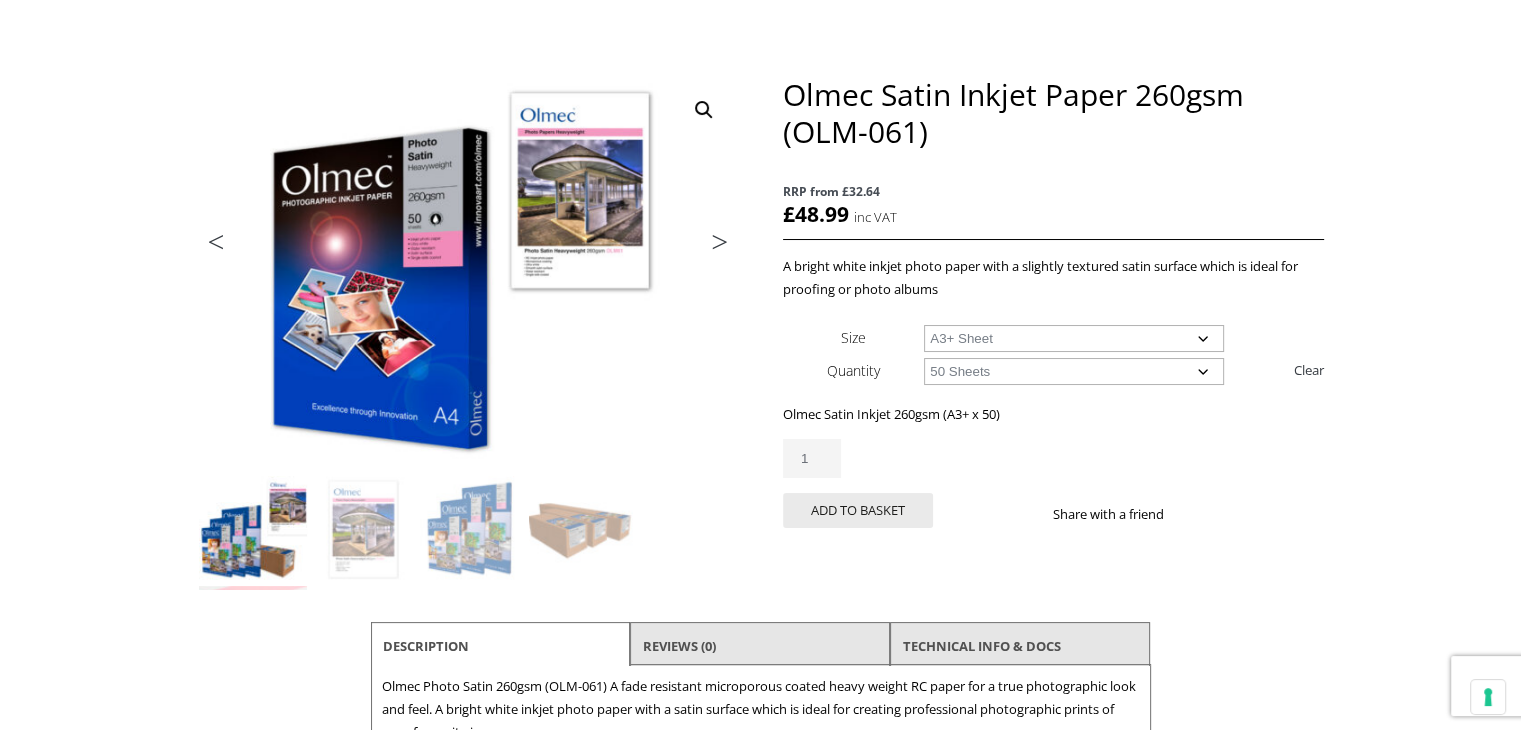 scroll, scrollTop: 0, scrollLeft: 0, axis: both 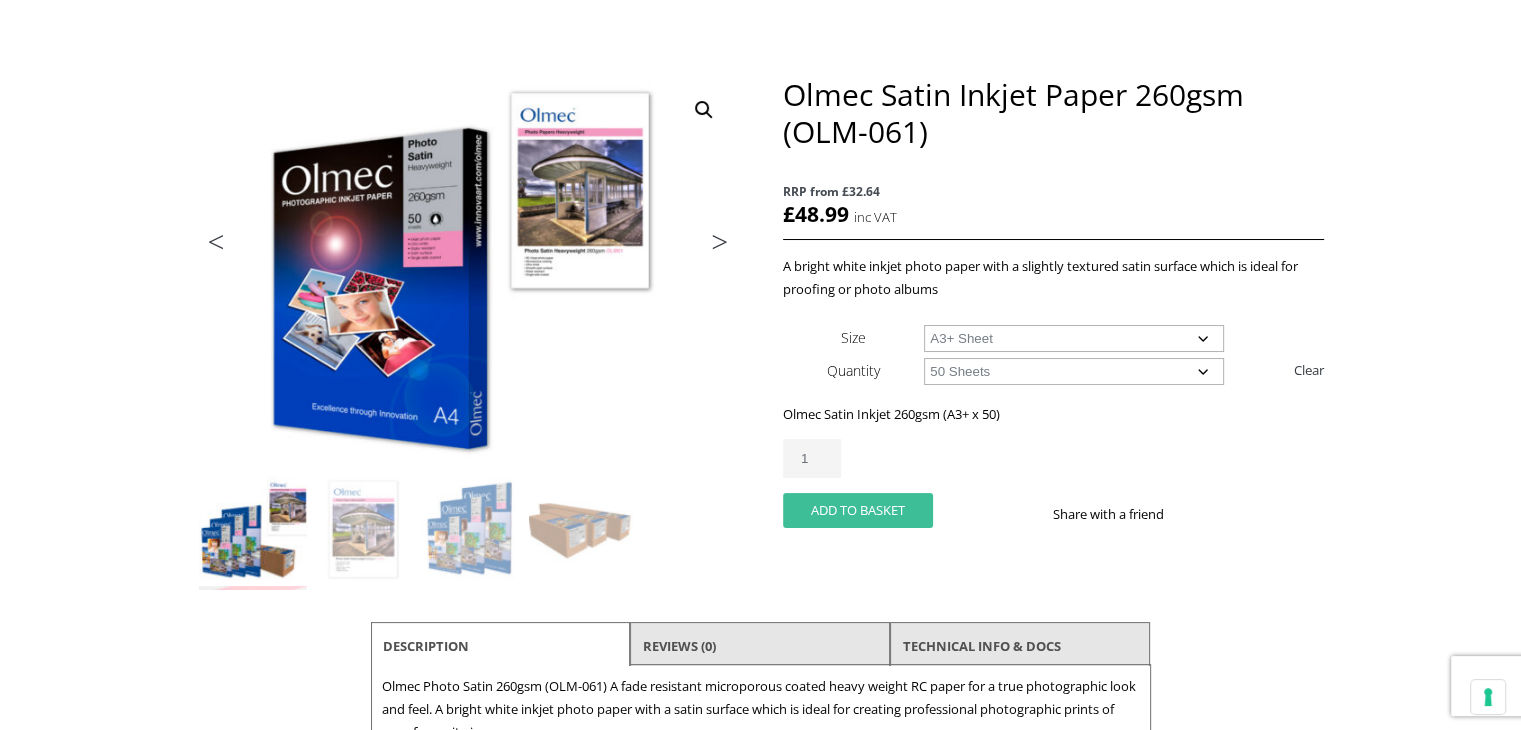 click on "Add to basket" 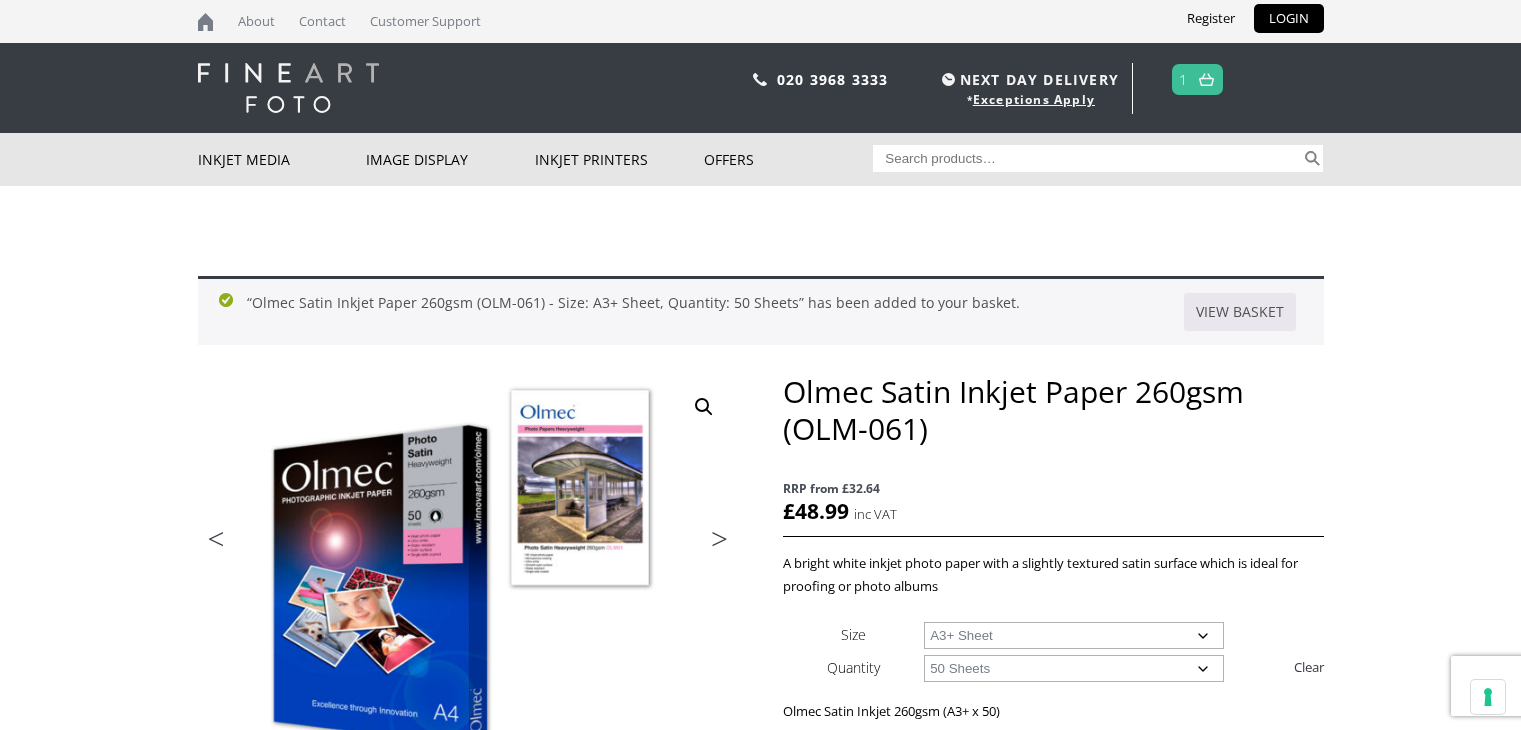 click on "1" at bounding box center [1183, 79] 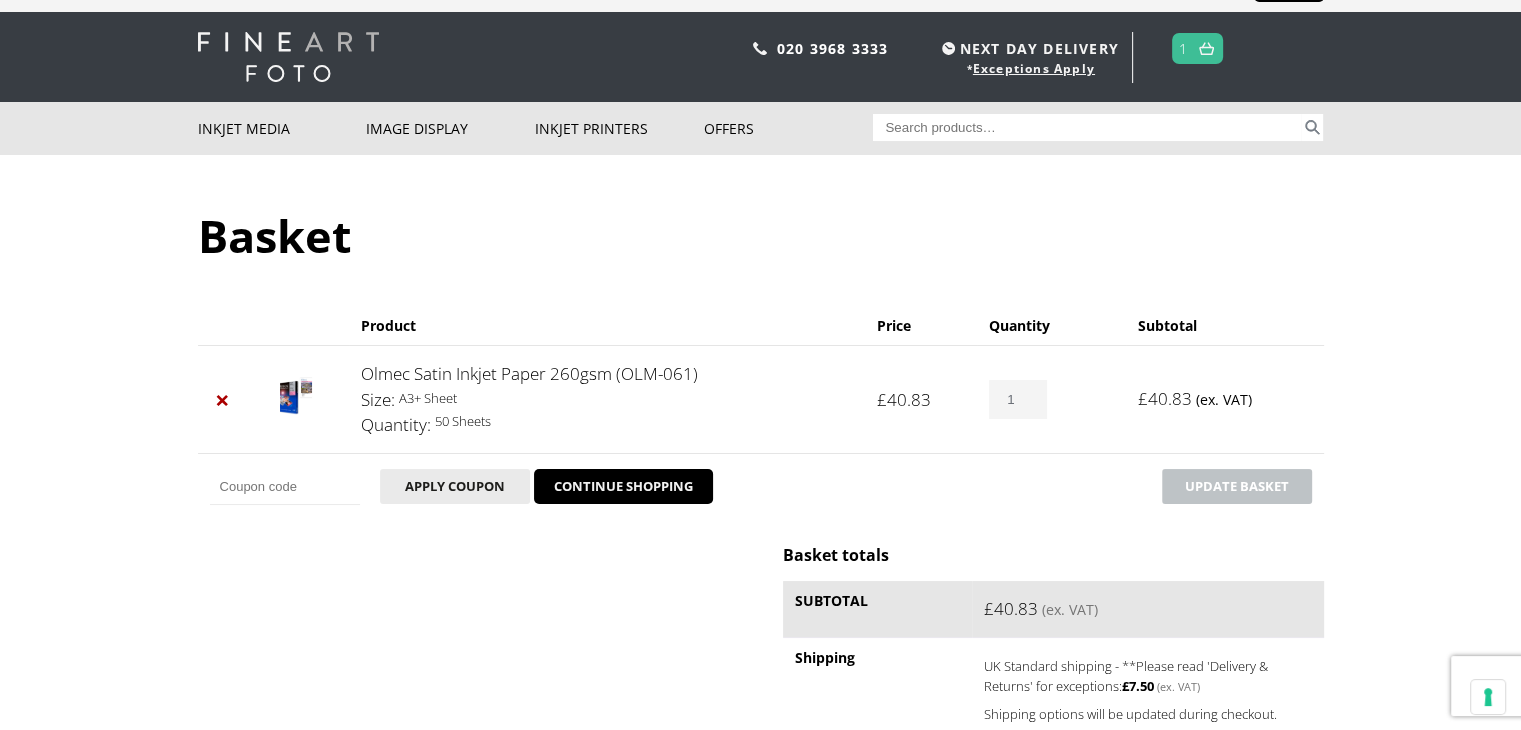scroll, scrollTop: 100, scrollLeft: 0, axis: vertical 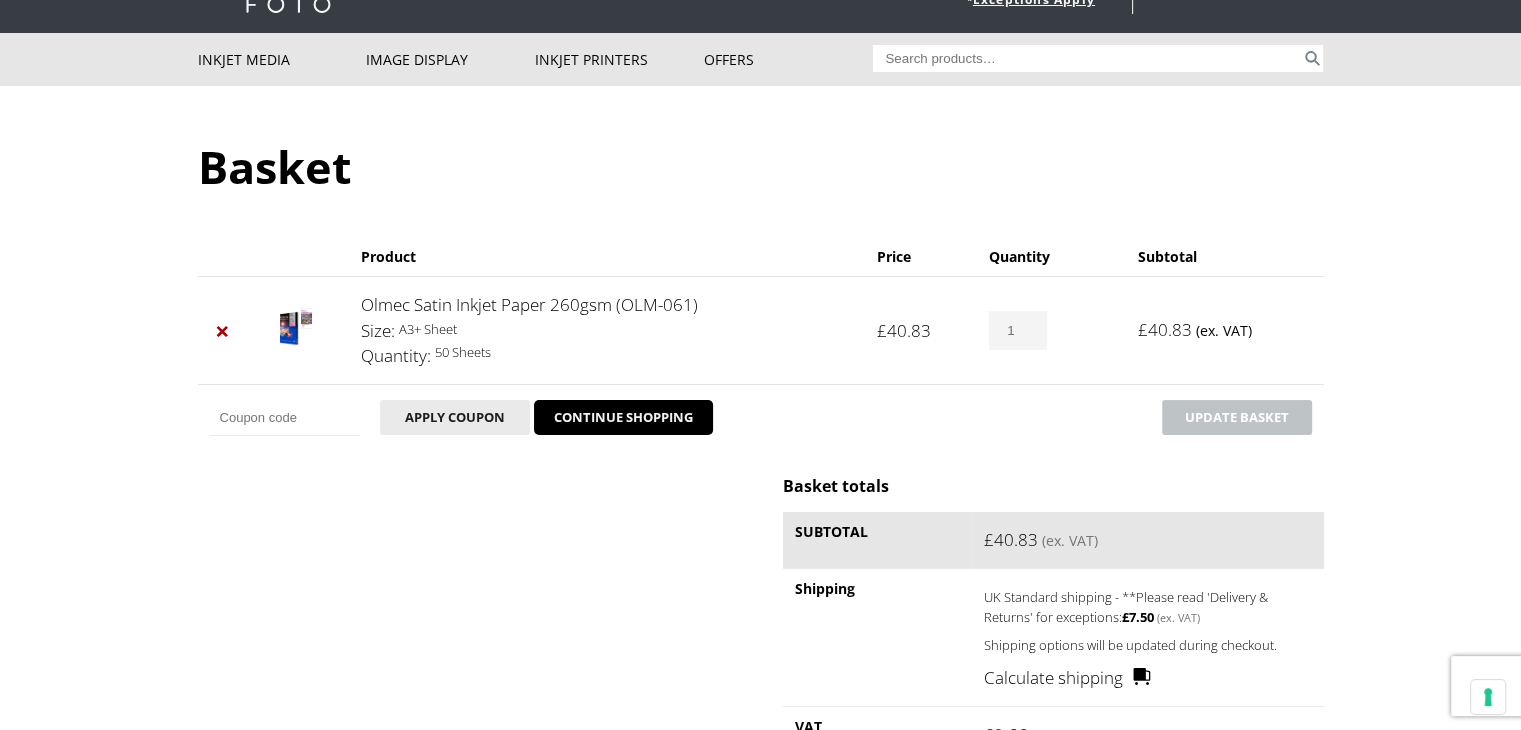 click on "NEXT DAY DELIVERY
*  Exceptions Apply
About
Contact
Customer Support
Register LOGIN
020 3968 3333
NEXT DAY DELIVERY
*  Exceptions Apply
1
CLOSE
Inkjet Media Inkjet Fine Art Paper Inkjet Photo Paper Sample Packs Inkjet Canvas Inkjet Wall Covering Inkjet Cards Inkjet Film Eco Solvent Media Image Display Trial Kits Tools and Accessories Photo Panels Photo Books, Albums and Portfolios" at bounding box center [760, 265] 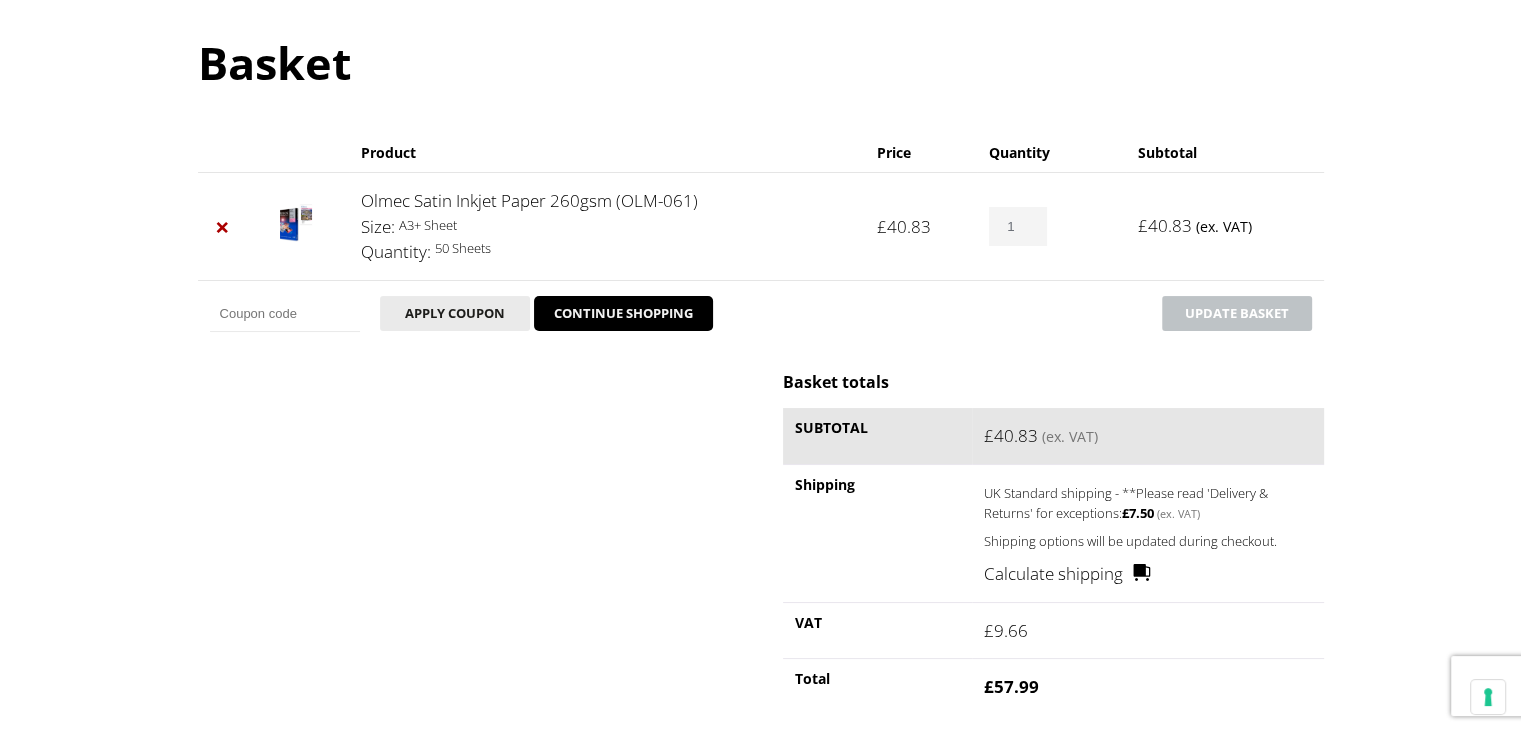 scroll, scrollTop: 200, scrollLeft: 0, axis: vertical 